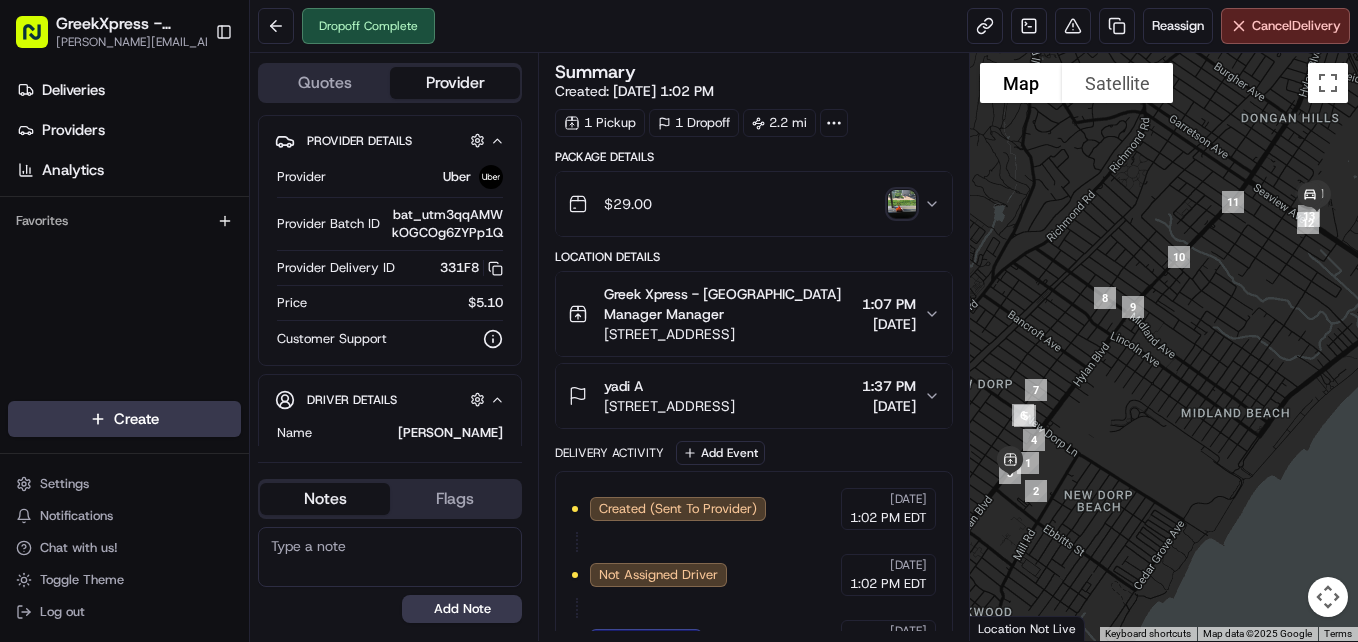 scroll, scrollTop: 0, scrollLeft: 0, axis: both 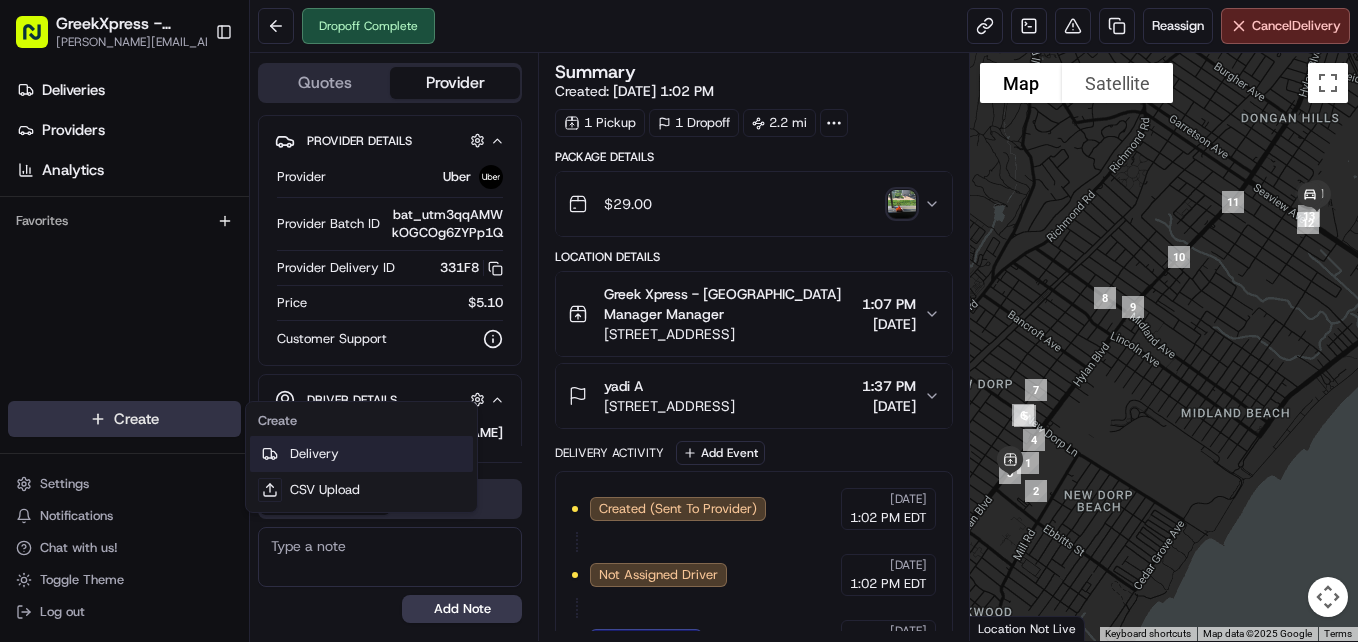 click on "Delivery" at bounding box center [361, 454] 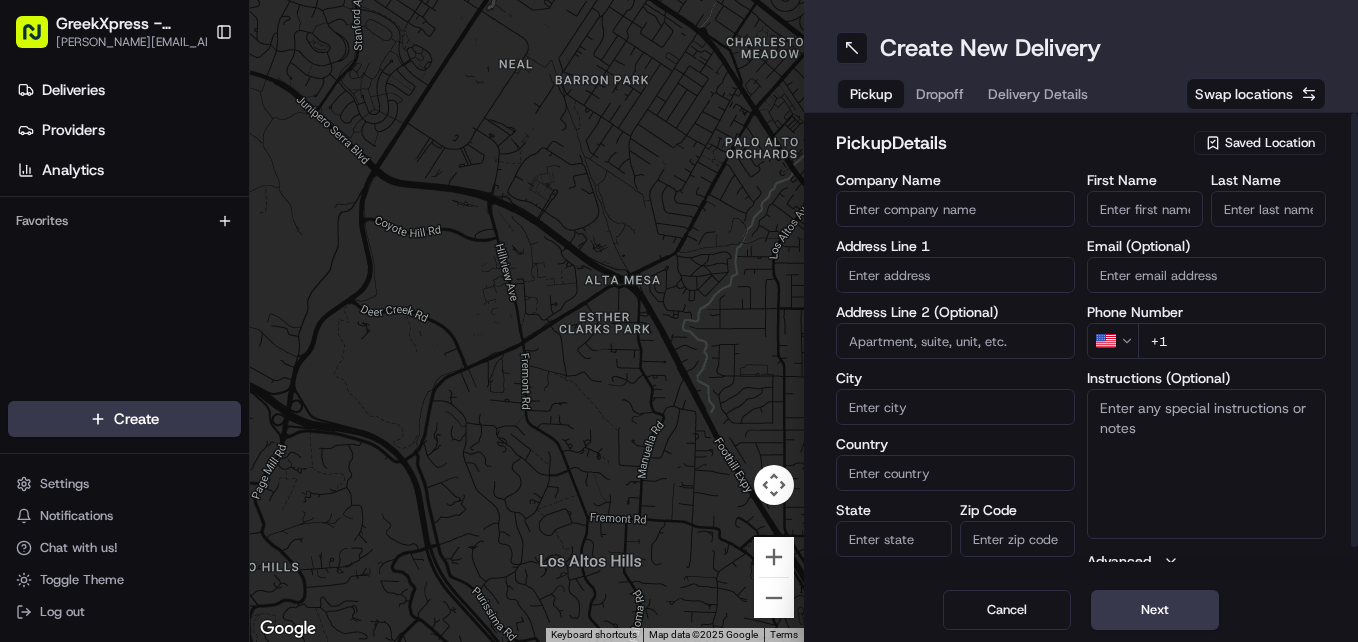 click on "Saved Location" at bounding box center [1270, 143] 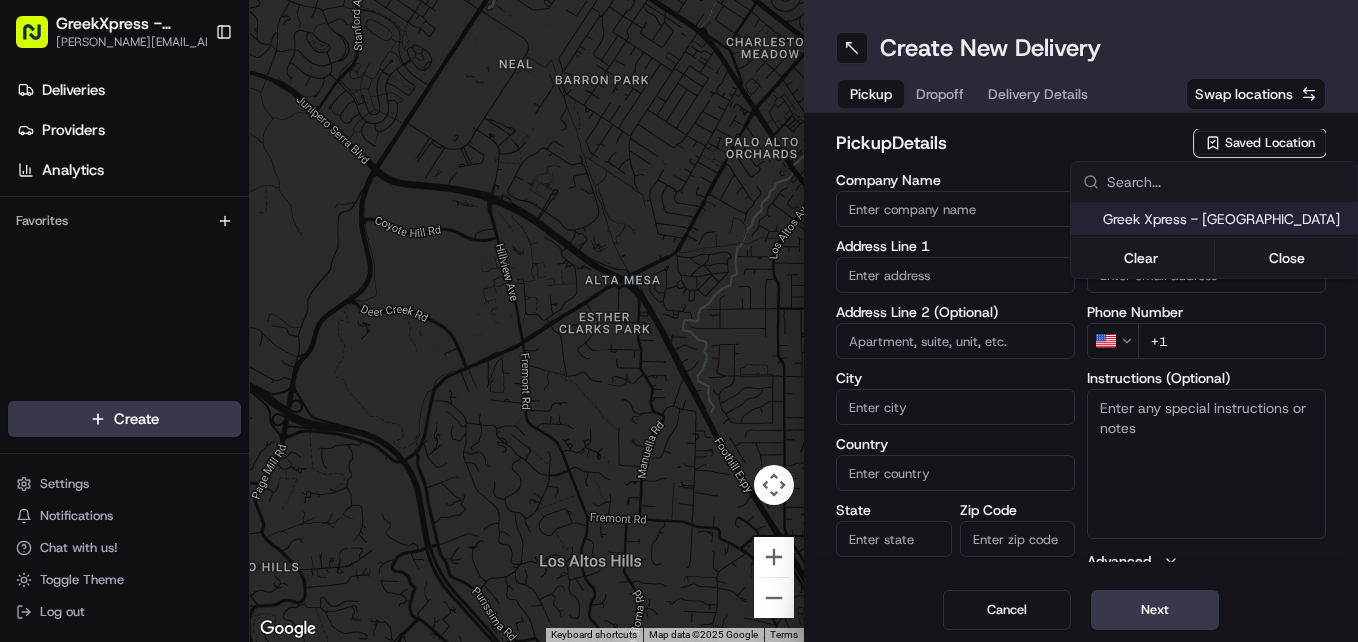 click on "Greek Xpress - [GEOGRAPHIC_DATA]" at bounding box center [1226, 219] 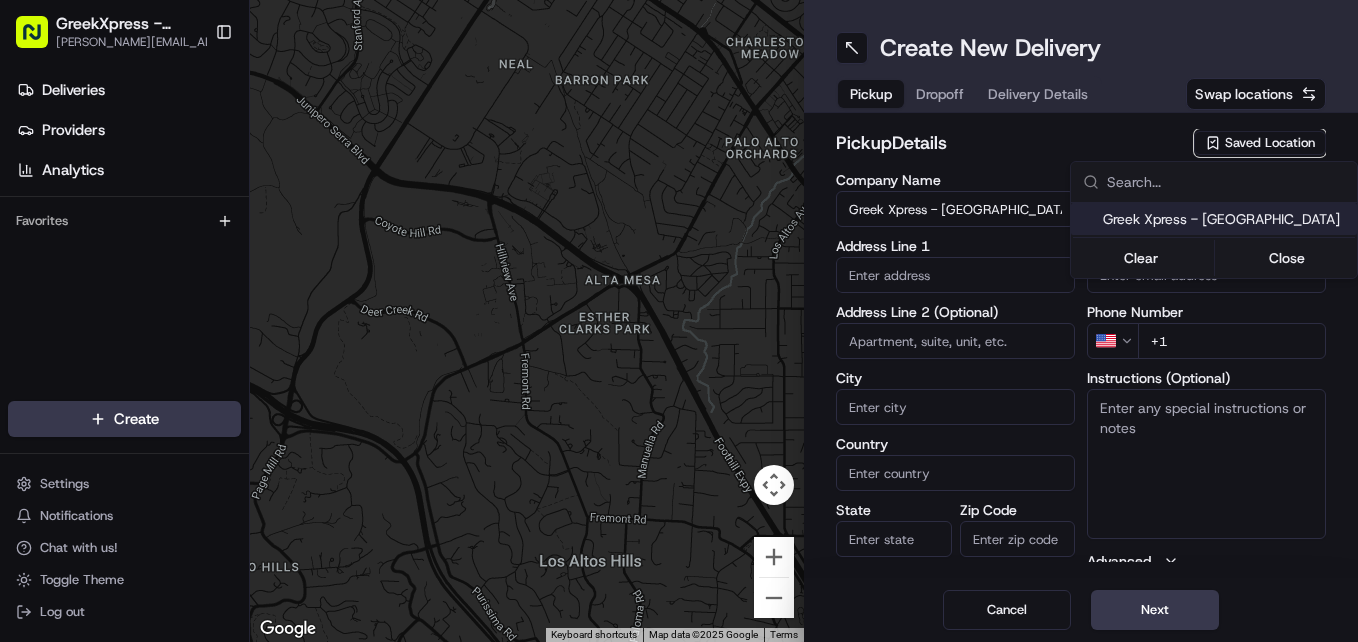 type on "[STREET_ADDRESS]" 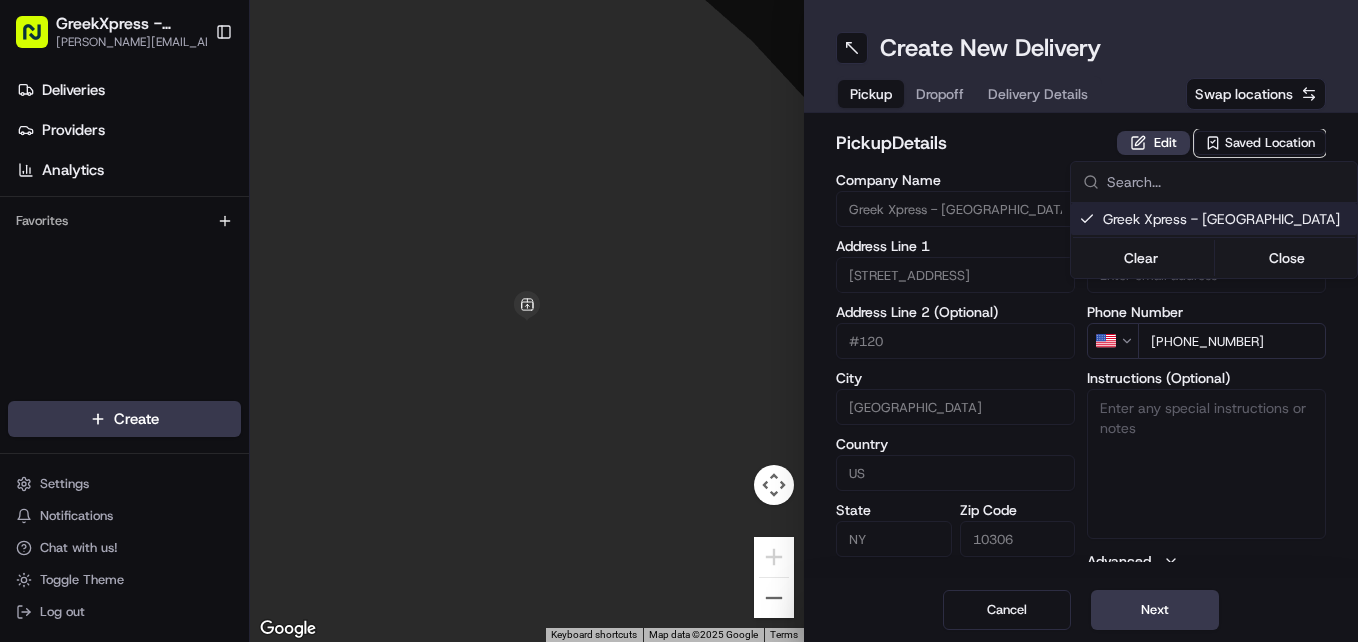 click on "GreekXpress - Staten Island [EMAIL_ADDRESS][DOMAIN_NAME] Toggle Sidebar Deliveries Providers Analytics Favorites Main Menu Members & Organization Organization Users Roles Preferences Customization Tracking Orchestration Automations Dispatch Strategy Locations Pickup Locations Dropoff Locations Billing Billing Refund Requests Integrations Notification Triggers Webhooks API Keys Request Logs Create Settings Notifications Chat with us! Toggle Theme Log out To navigate the map with touch gestures double-tap and hold your finger on the map, then drag the map. ← Move left → Move right ↑ Move up ↓ Move down + Zoom in - Zoom out Home Jump left by 75% End Jump right by 75% Page Up Jump up by 75% Page Down Jump down by 75% Keyboard shortcuts Map Data Map data ©2025 Google Map data ©2025 Google 2 m  Click to toggle between metric and imperial units Terms Report a map error Create New Delivery Pickup Dropoff Delivery Details Swap locations pickup  Details  Edit Saved Location Company Name #120 City [GEOGRAPHIC_DATA]" at bounding box center [679, 321] 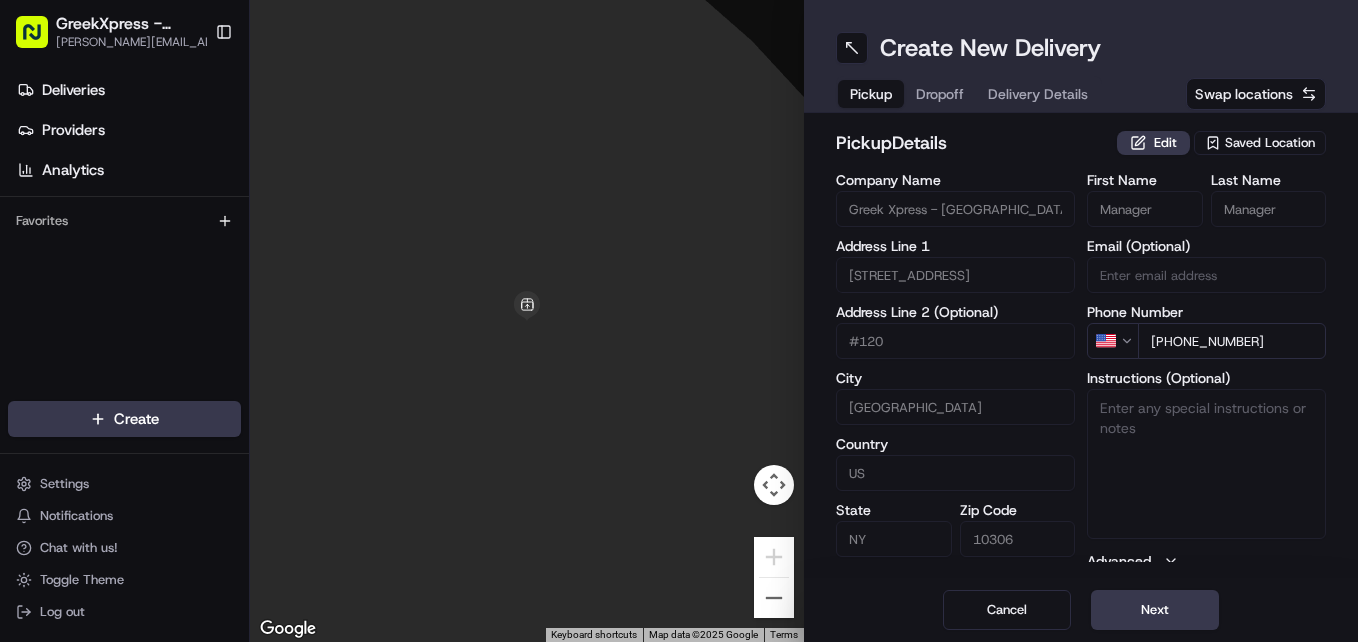 click on "Next" at bounding box center (1155, 610) 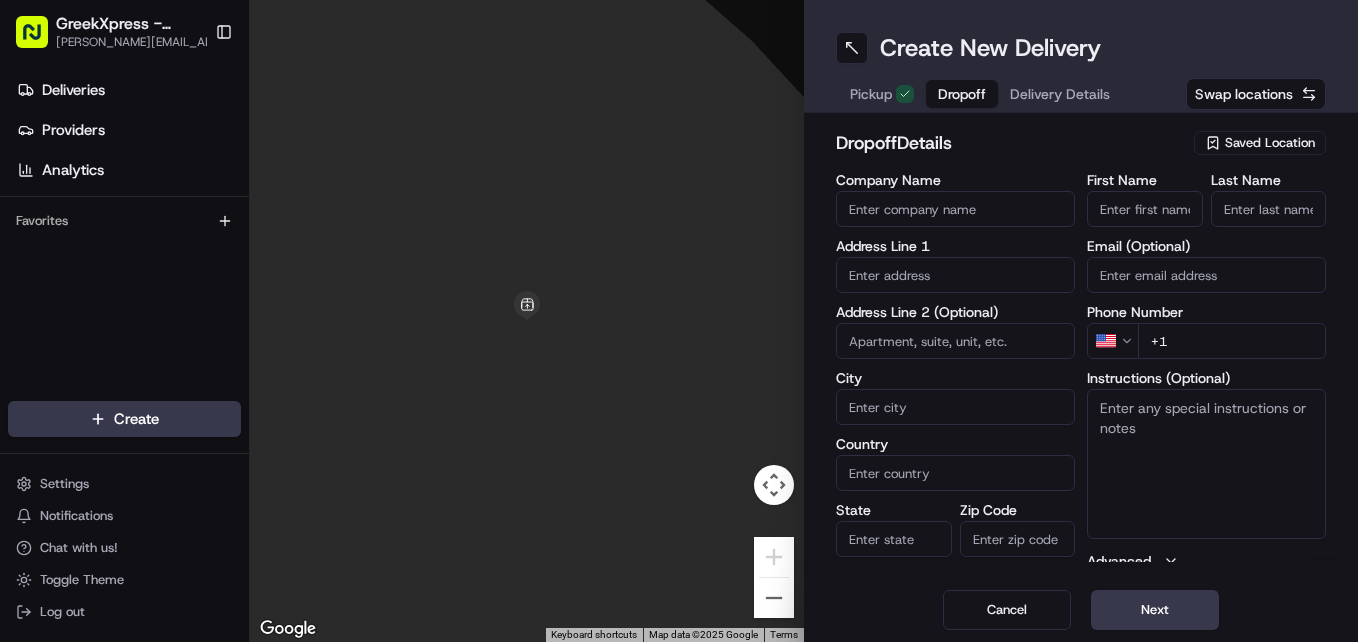 click on "First Name" at bounding box center (1145, 209) 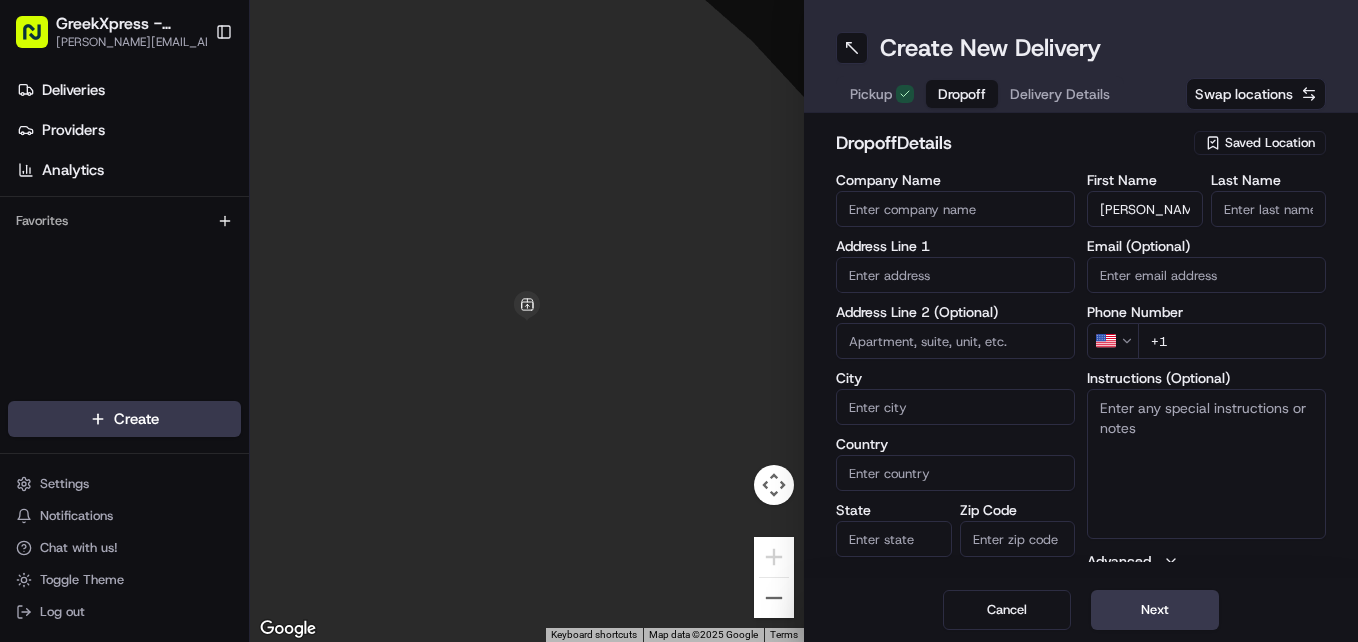 type on "[PERSON_NAME]" 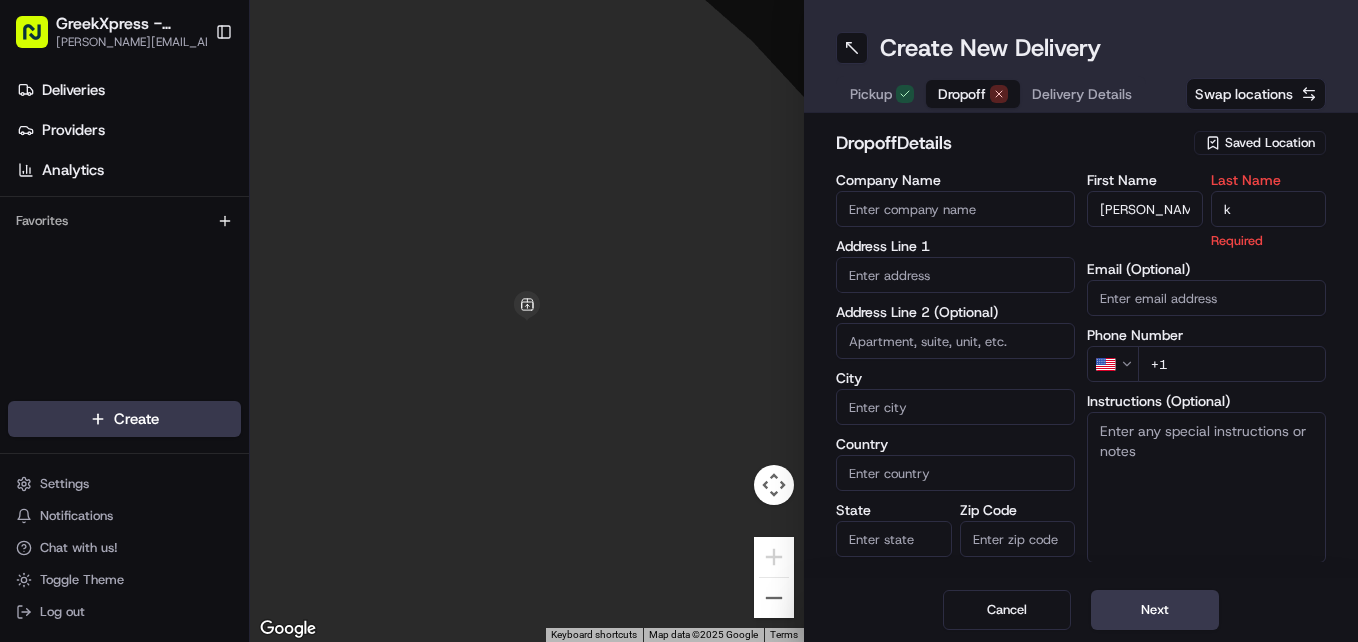 type on "k" 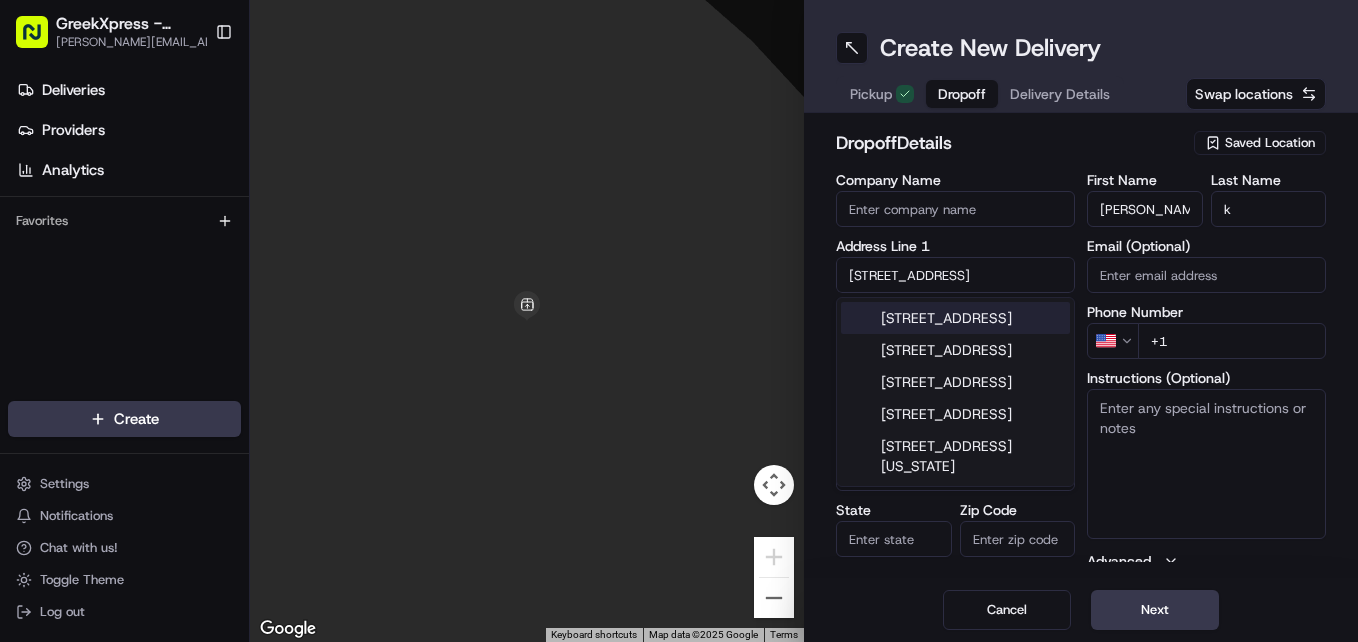 click on "[STREET_ADDRESS]" at bounding box center [955, 318] 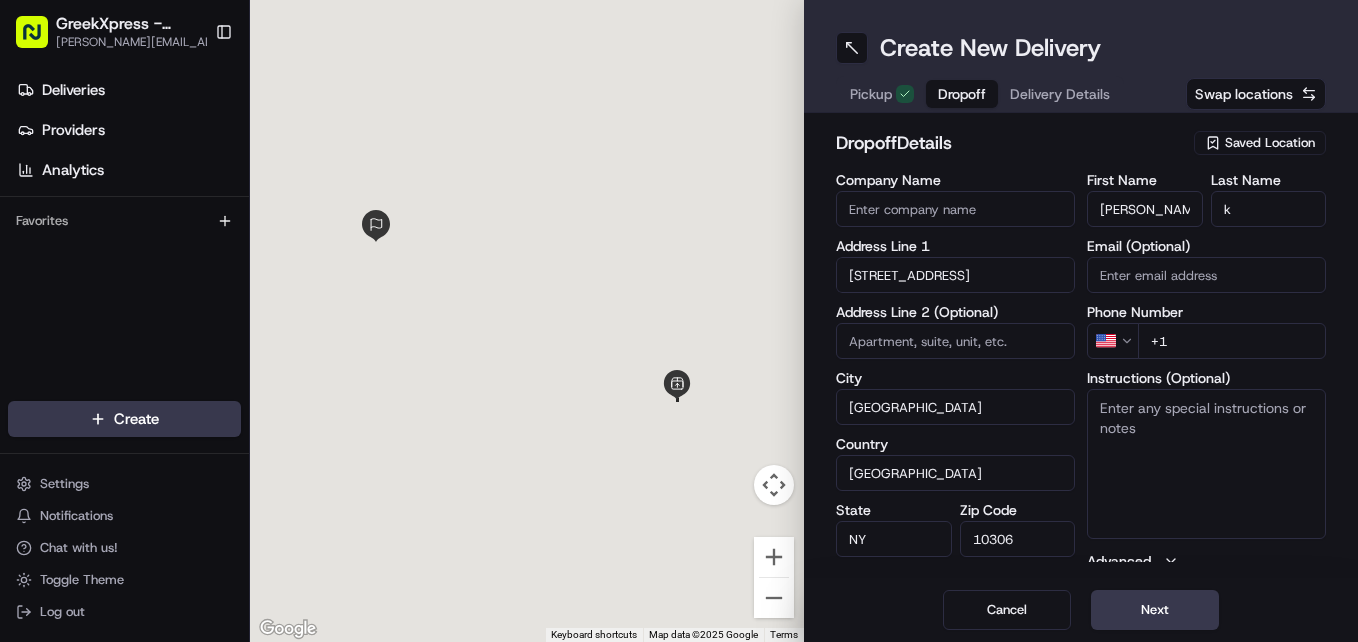 type on "[STREET_ADDRESS]" 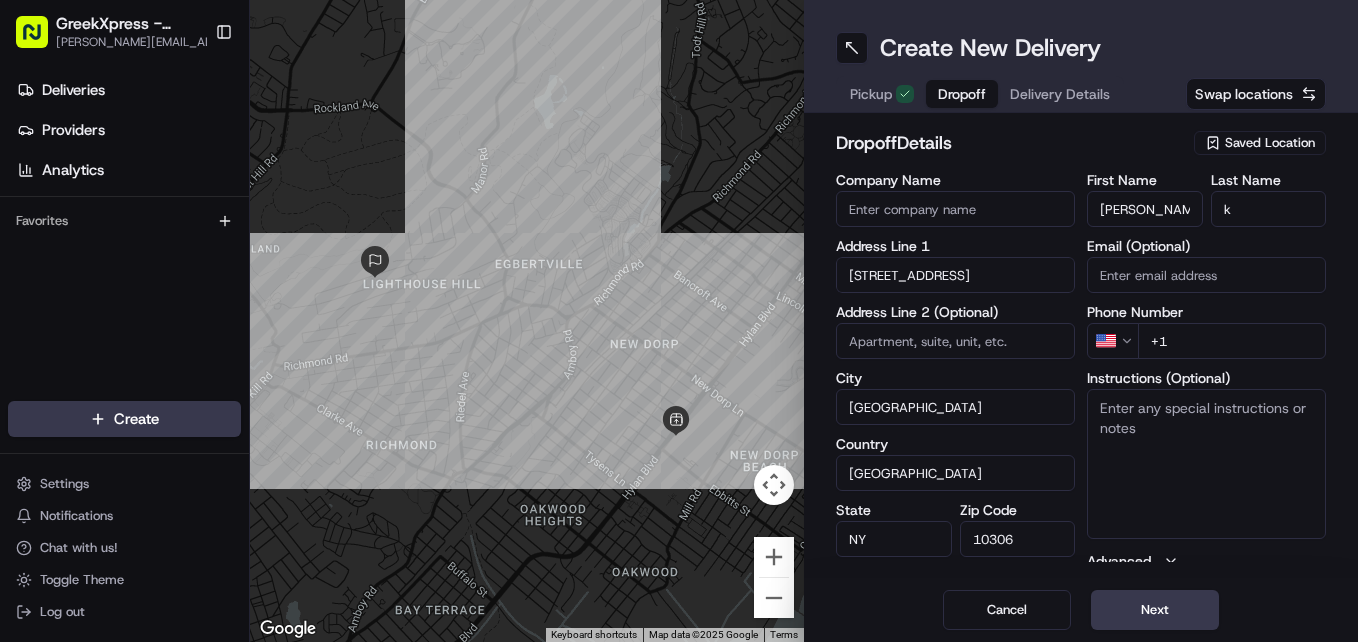click on "+1" at bounding box center [1232, 341] 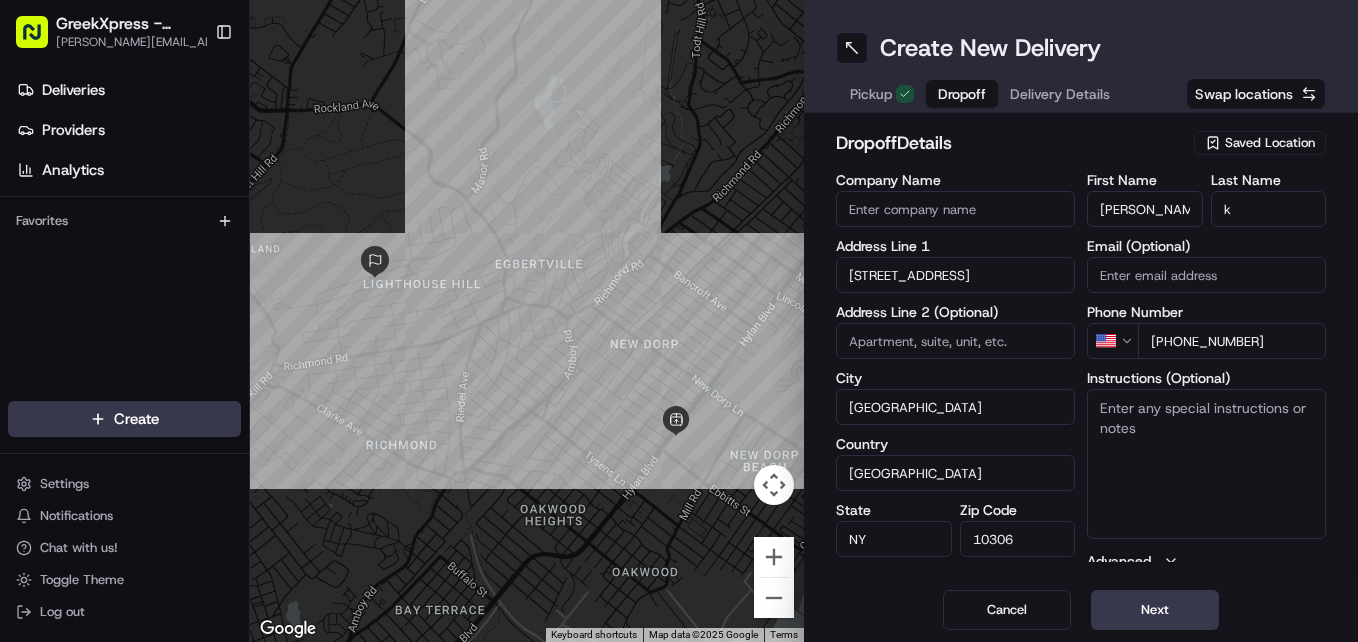 type on "[PHONE_NUMBER]" 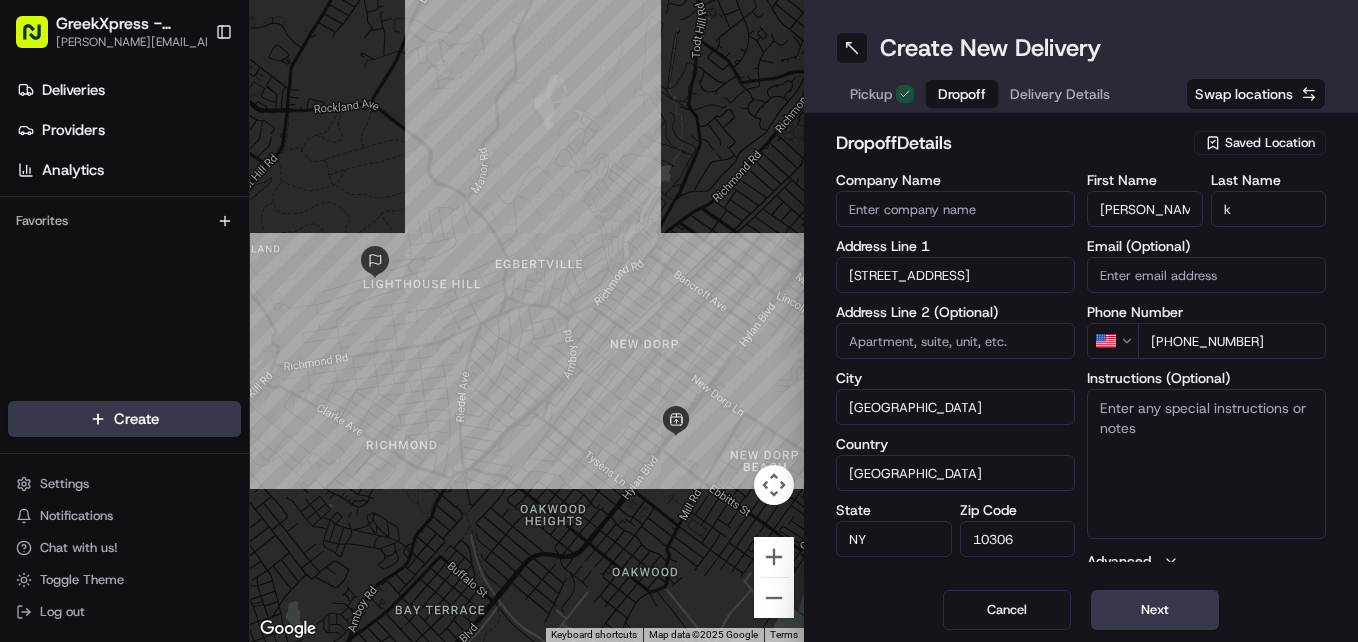 click on "Next" at bounding box center [1155, 610] 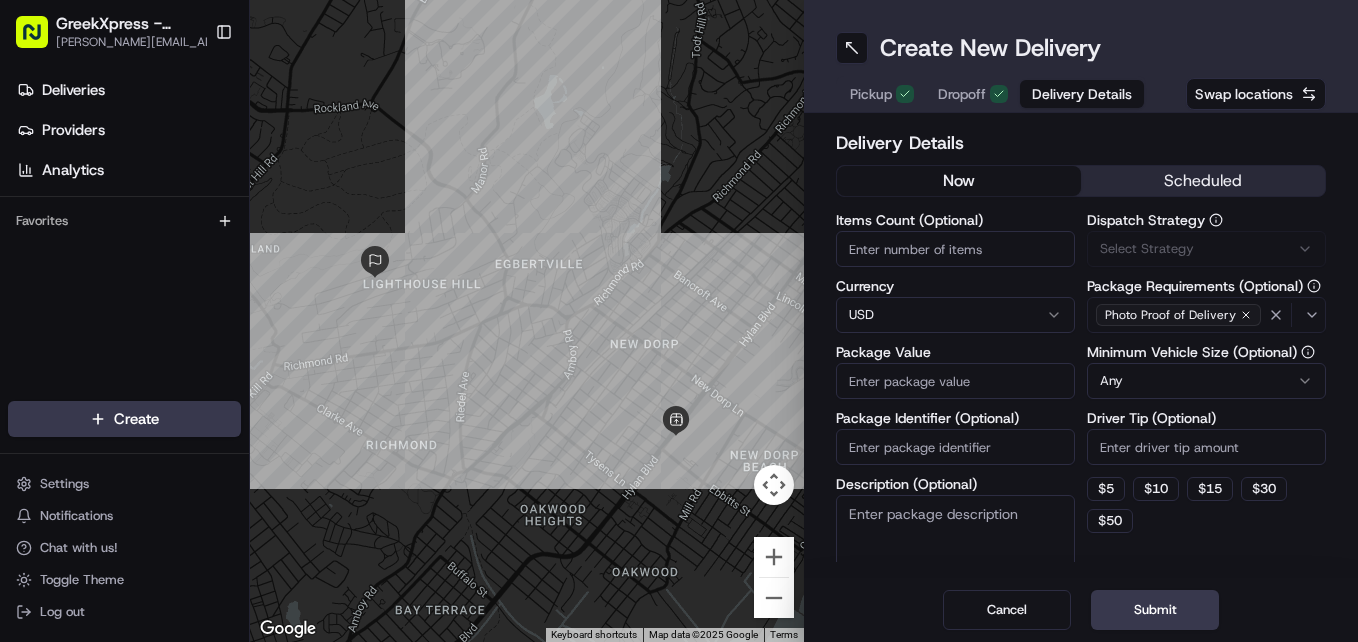 click on "Package Value" at bounding box center [955, 381] 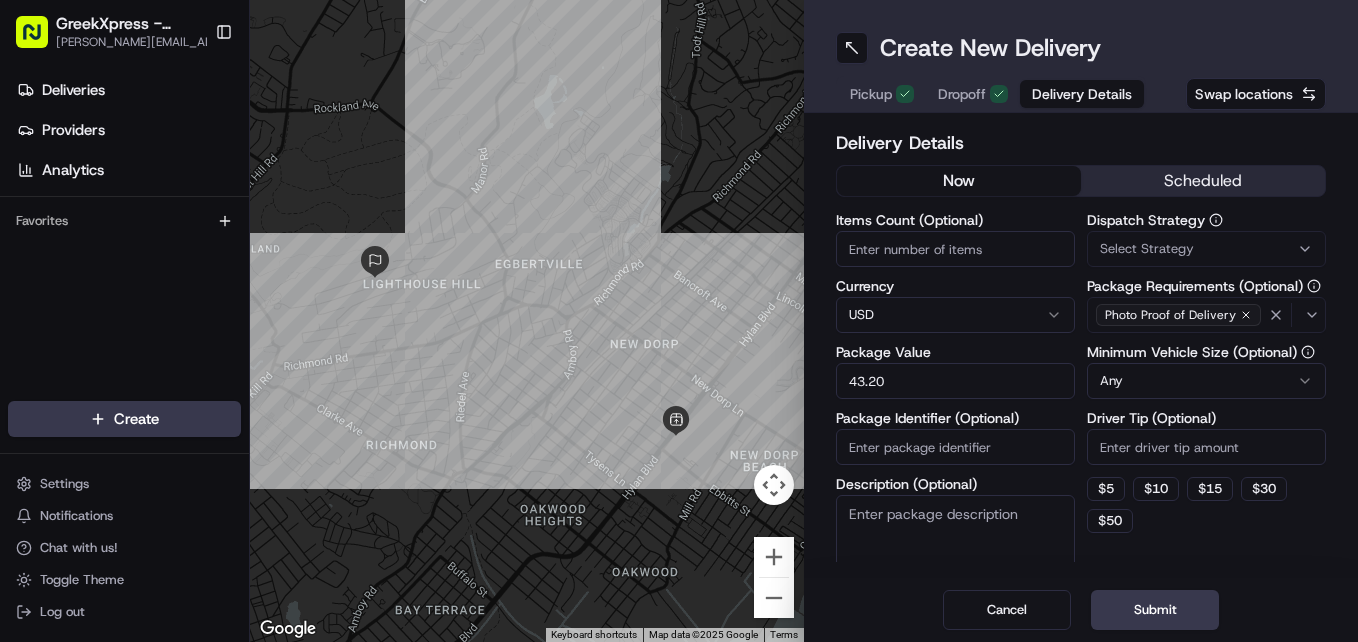 type on "43.20" 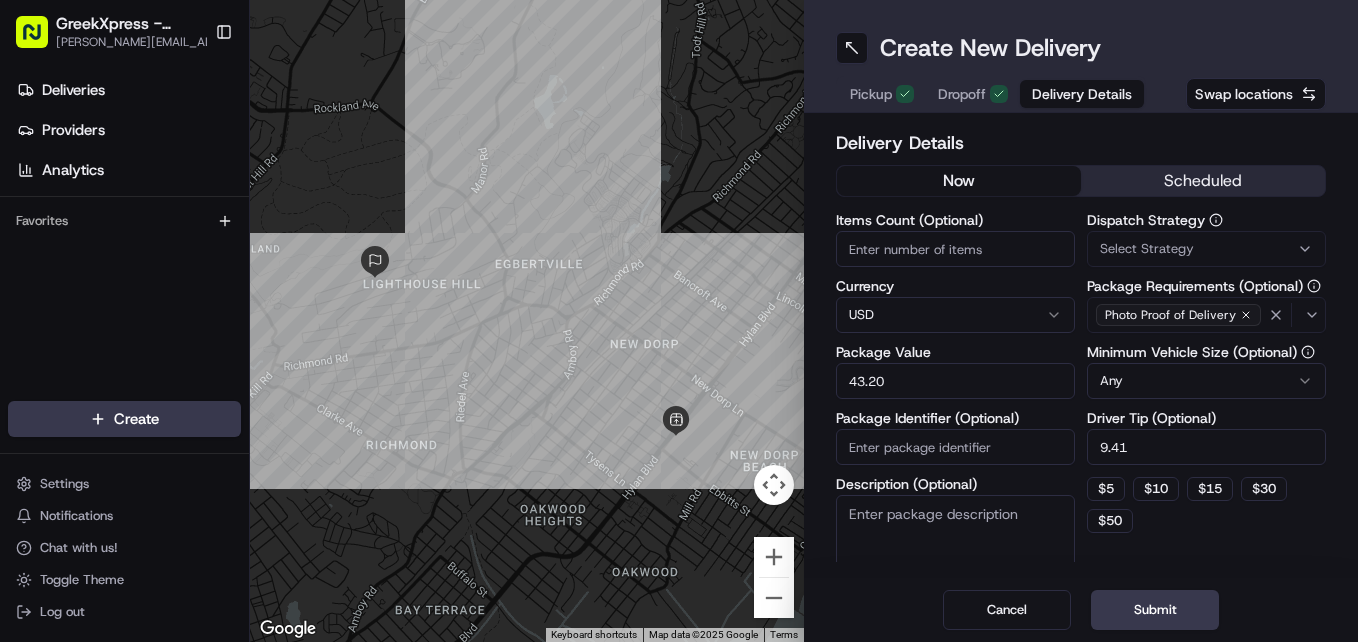 type on "9.41" 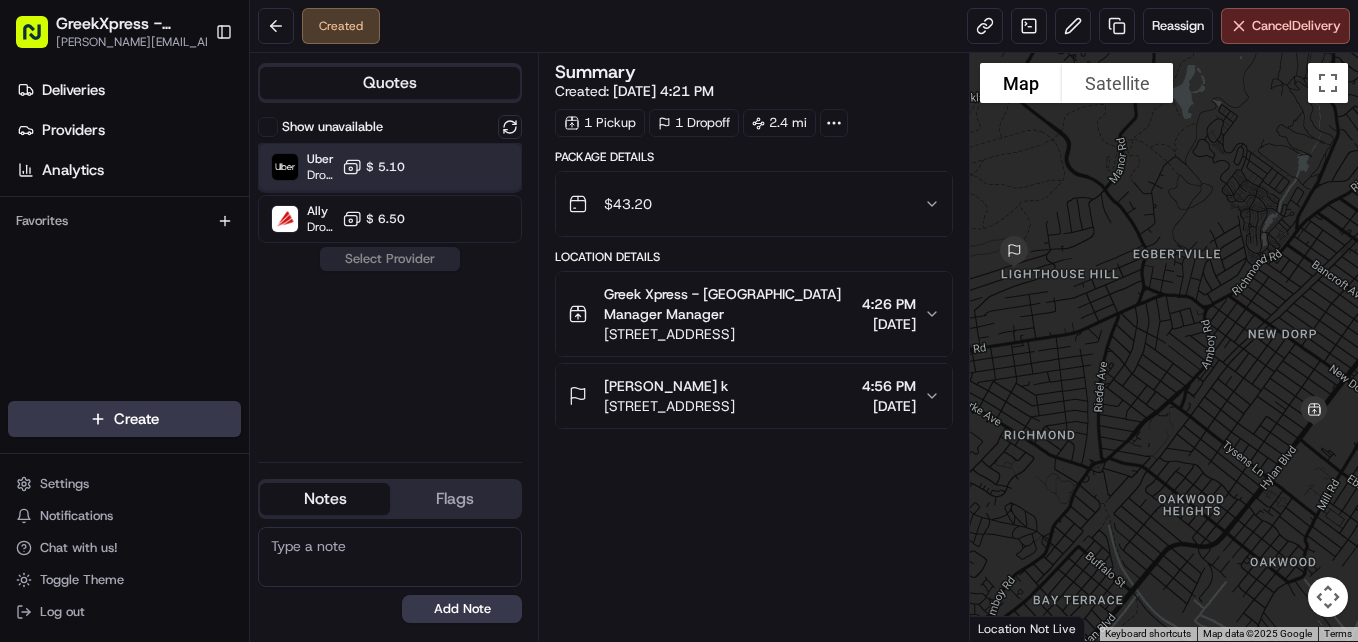 click on "Uber Dropoff ETA   28 minutes $   5.10" at bounding box center (390, 167) 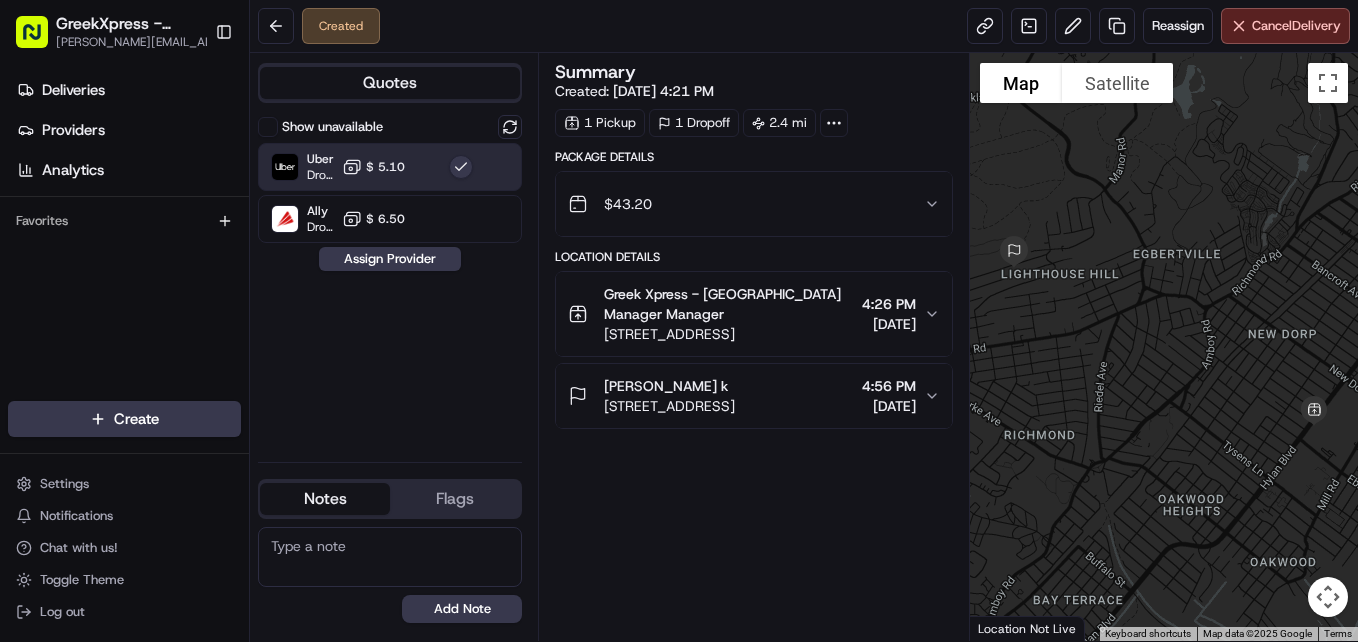 click on "Assign Provider" at bounding box center [390, 259] 